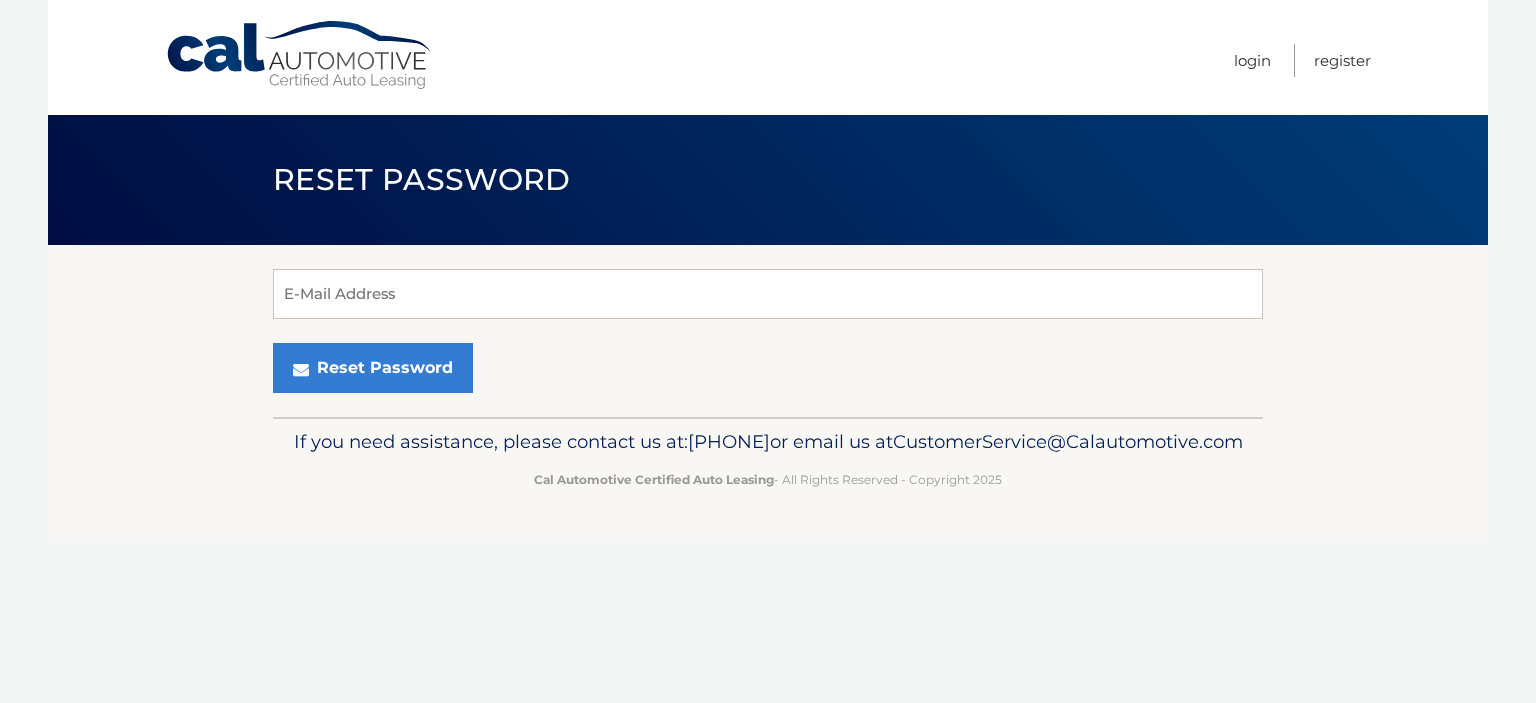 click on "E-Mail Address" at bounding box center [768, 294] 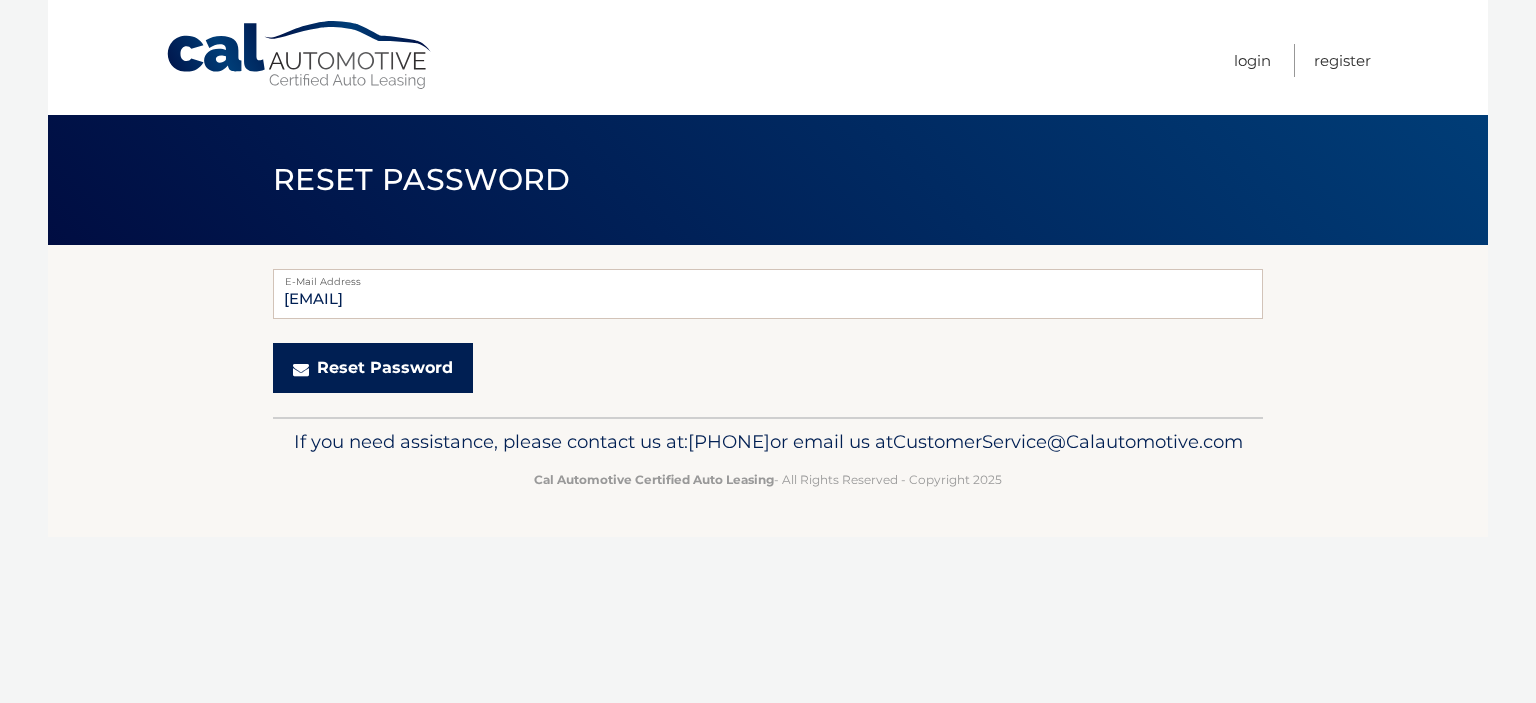 click on "Reset Password" at bounding box center (373, 368) 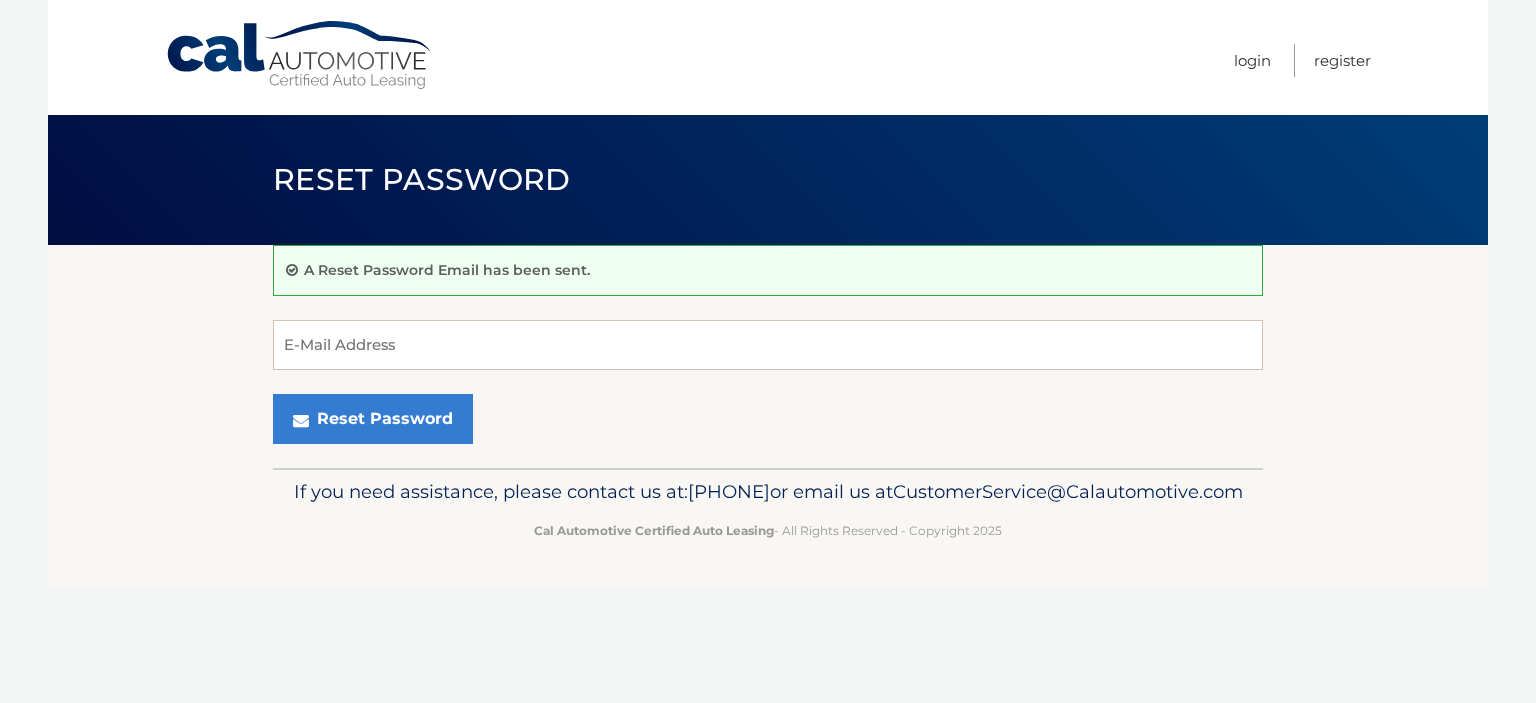 scroll, scrollTop: 0, scrollLeft: 0, axis: both 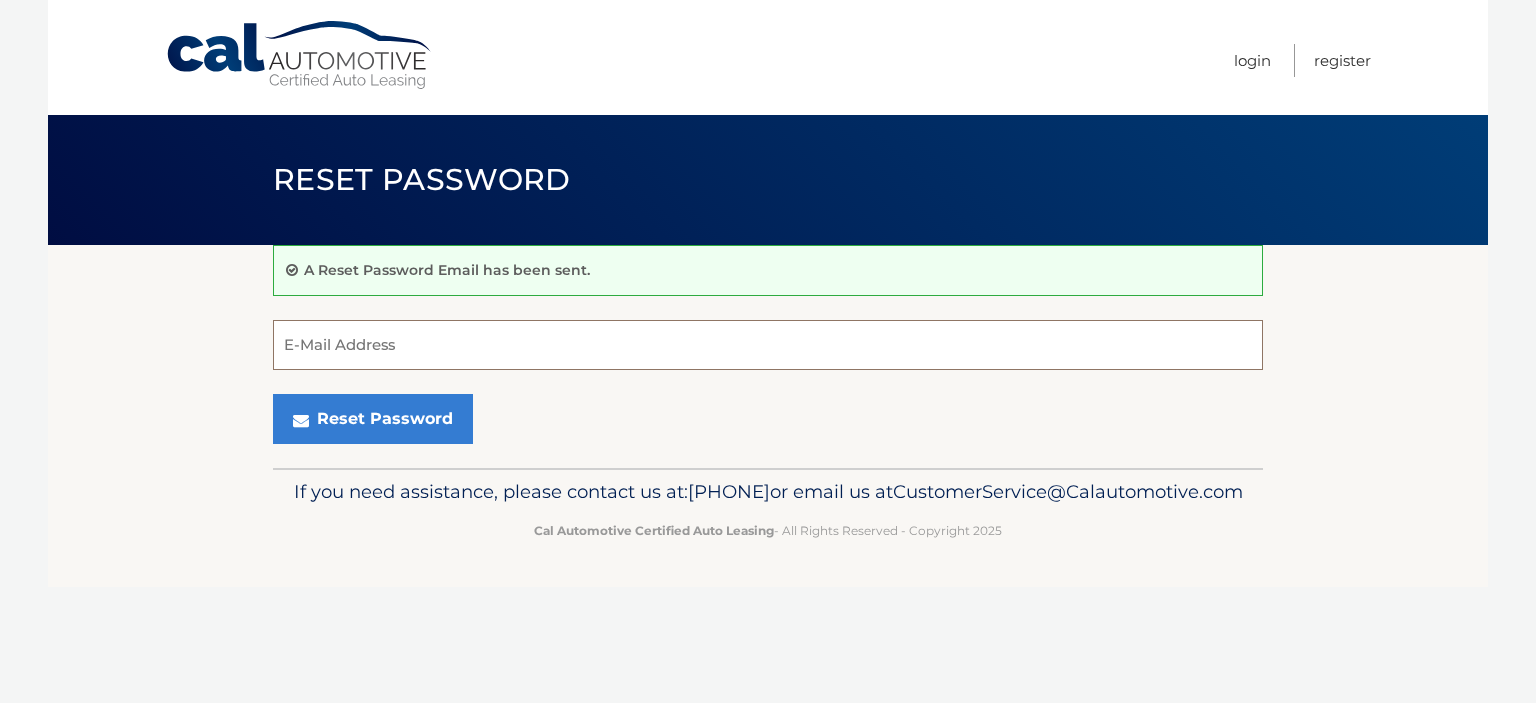 click on "E-Mail Address" at bounding box center (768, 345) 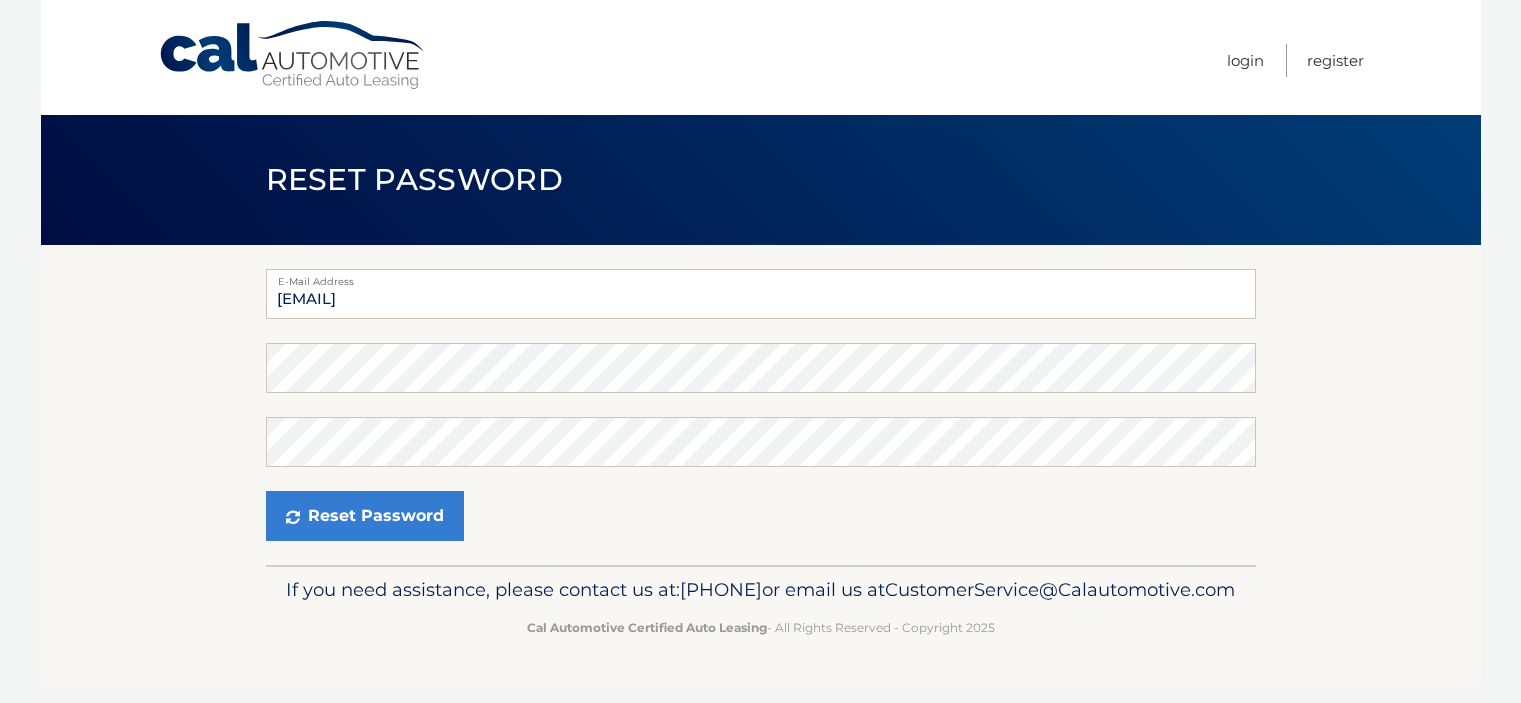scroll, scrollTop: 0, scrollLeft: 0, axis: both 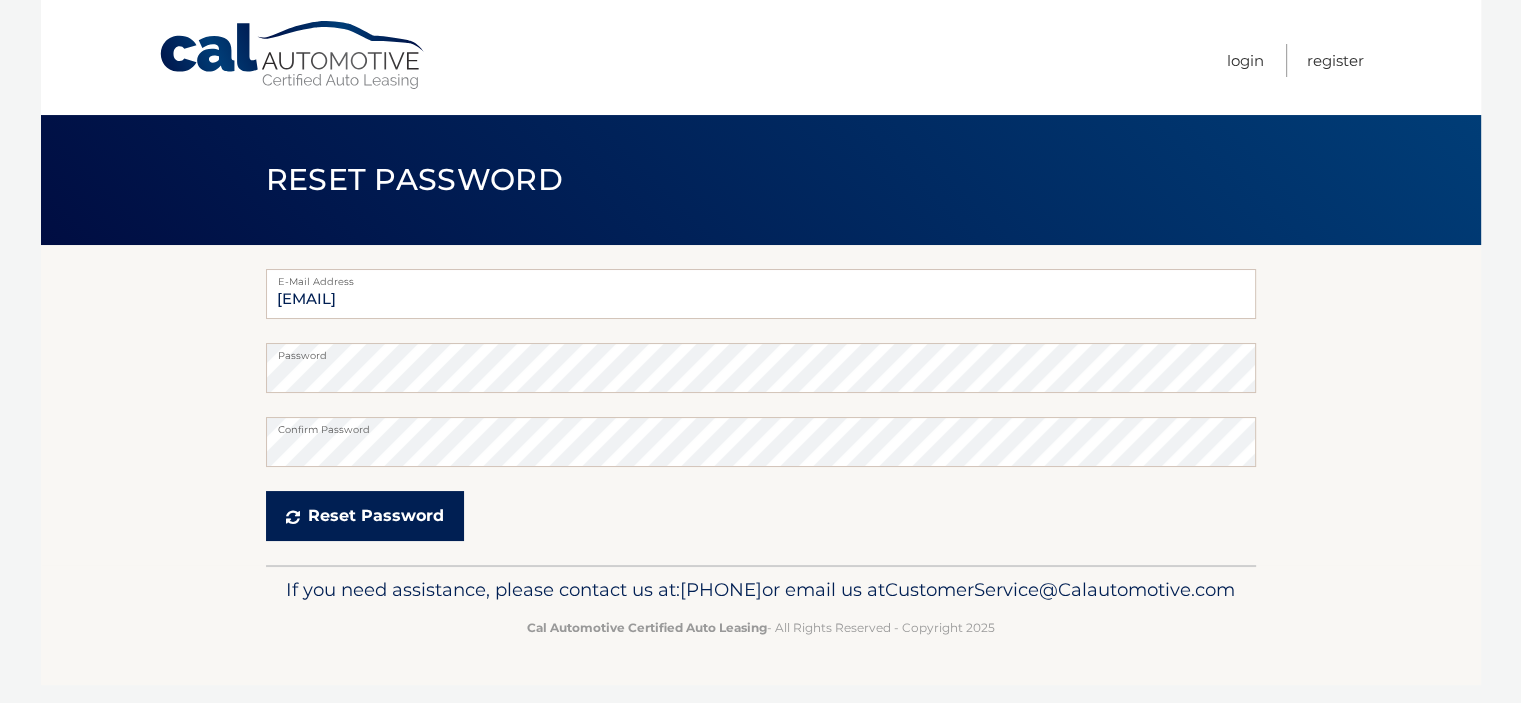 click on "Reset Password" at bounding box center [365, 516] 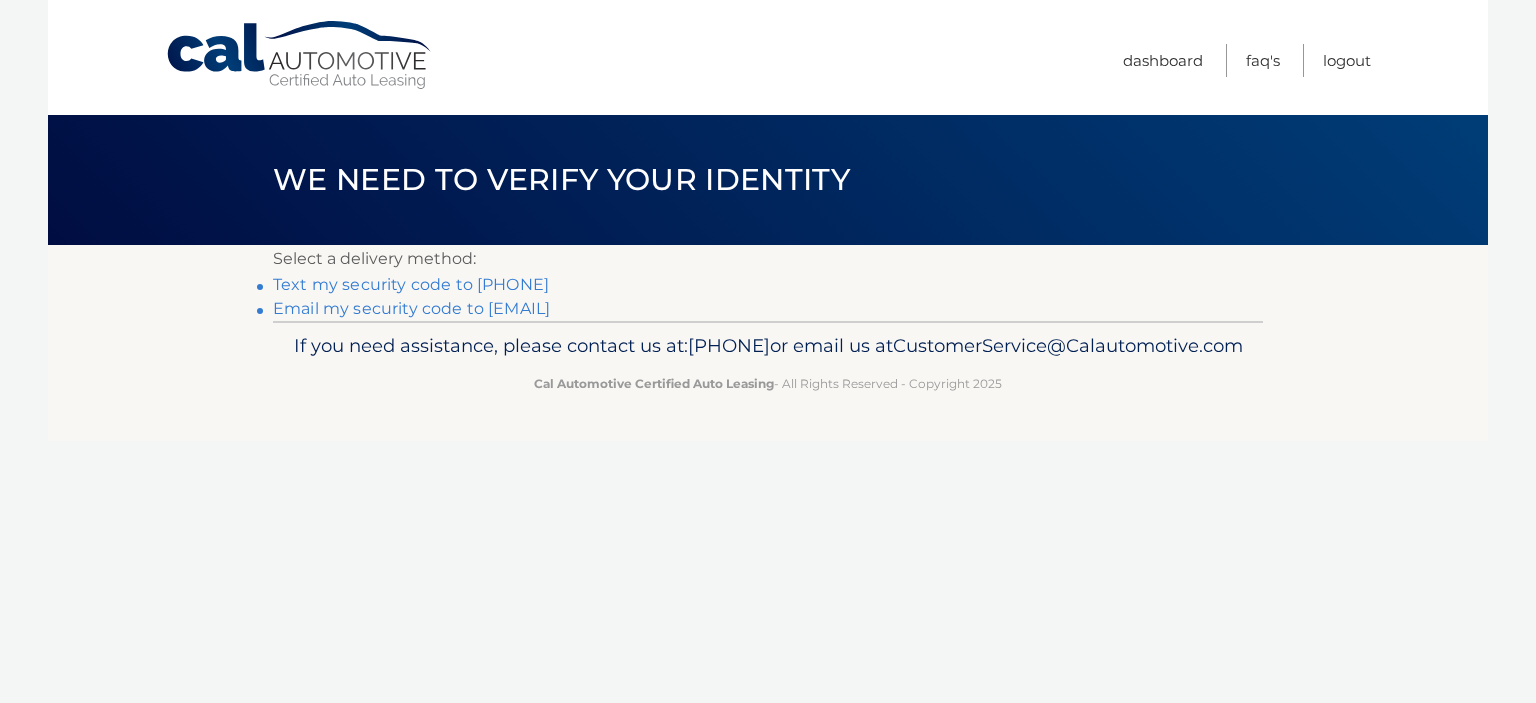 scroll, scrollTop: 0, scrollLeft: 0, axis: both 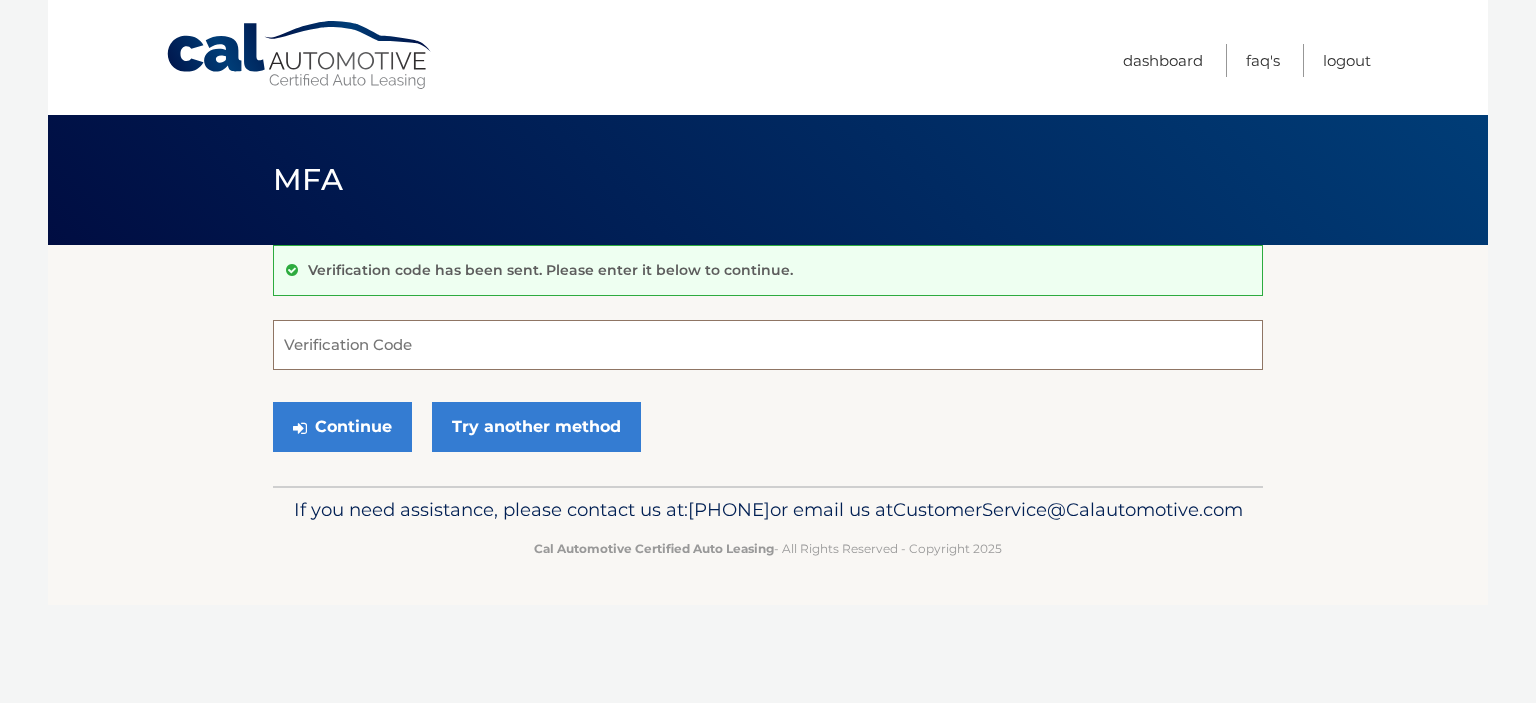 click on "Verification Code" at bounding box center (768, 345) 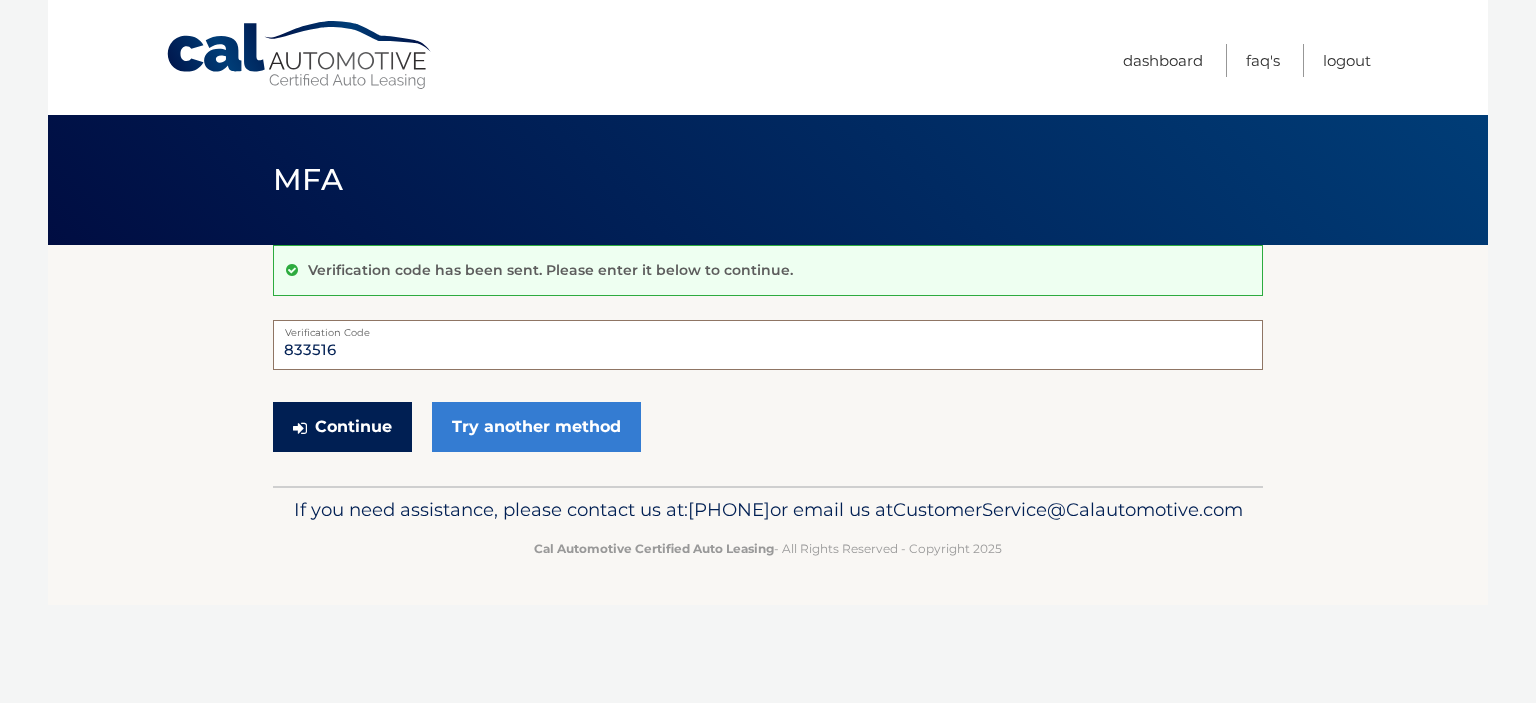 type on "833516" 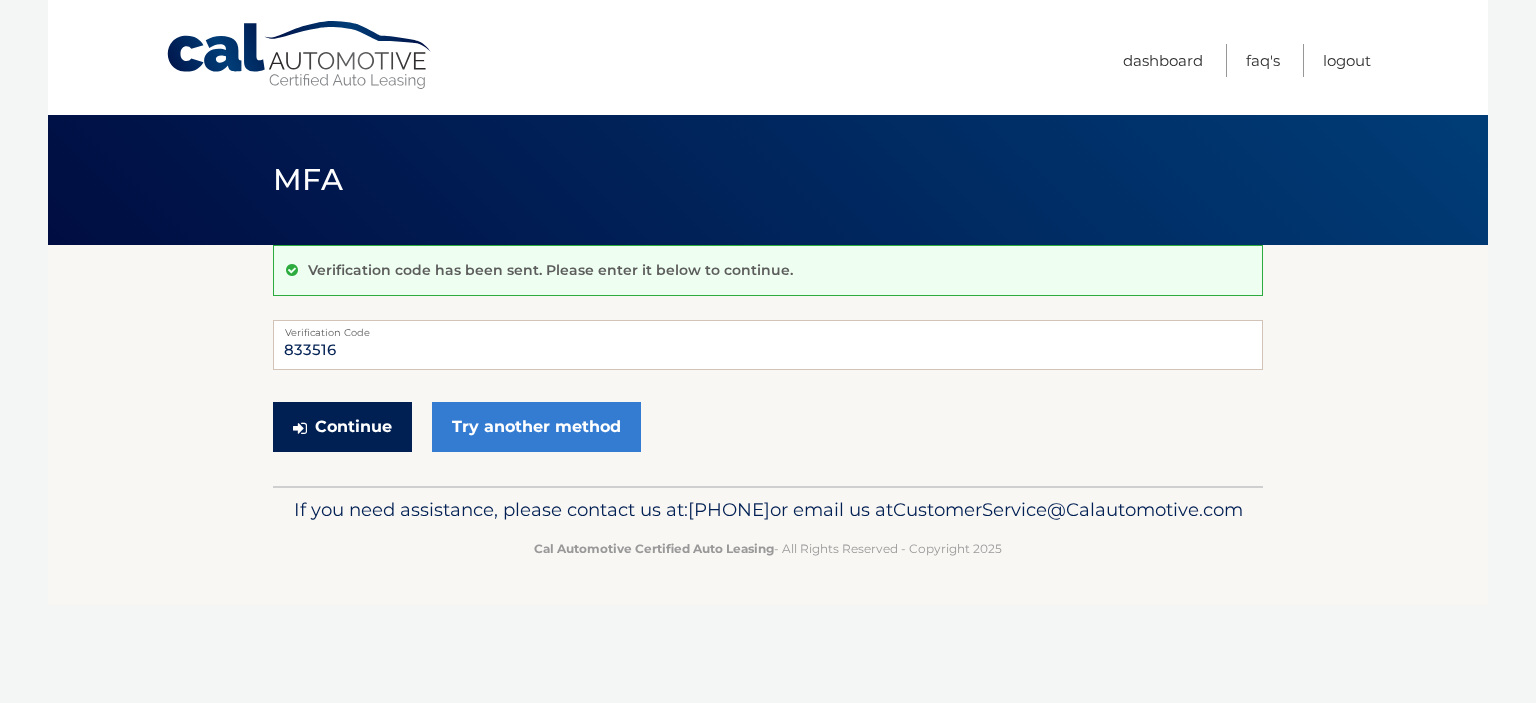 click on "Continue" at bounding box center (342, 427) 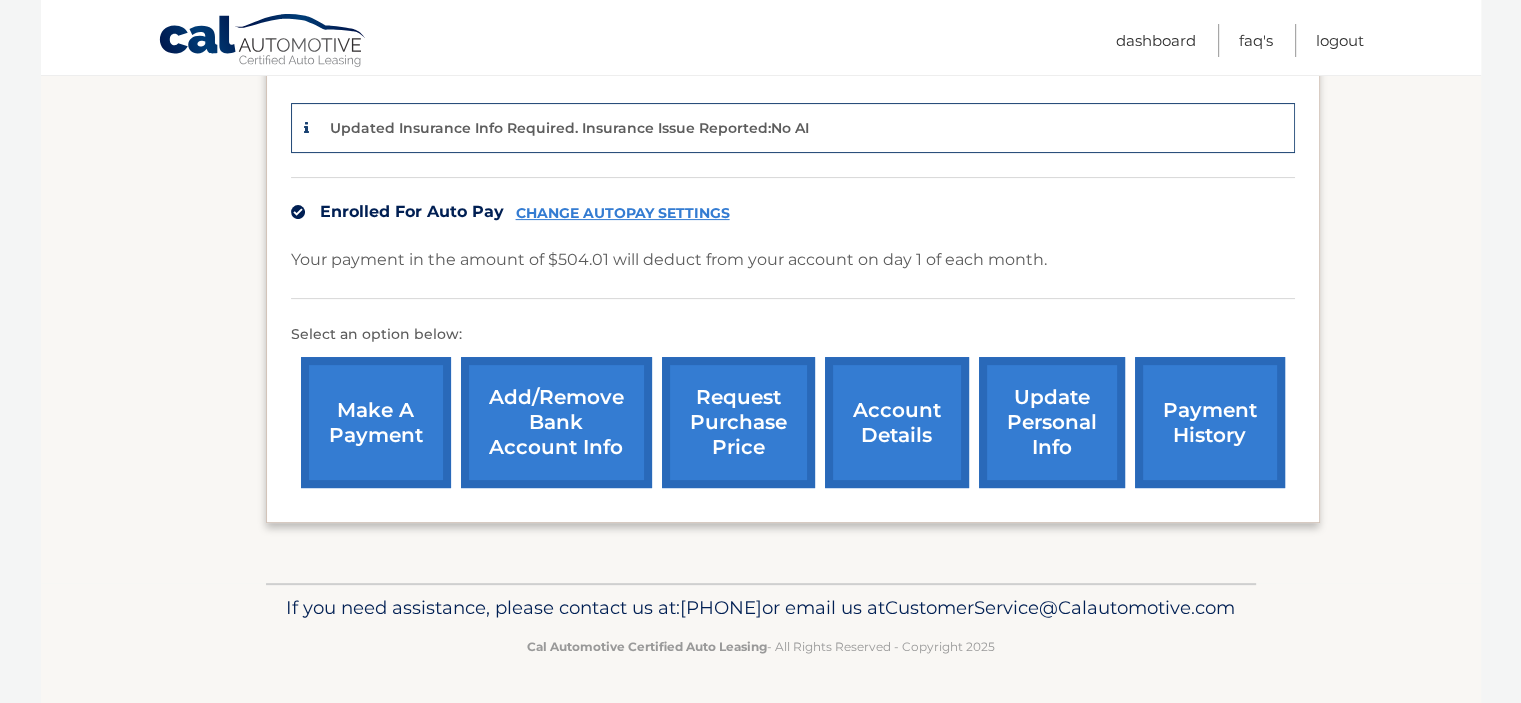 scroll, scrollTop: 400, scrollLeft: 0, axis: vertical 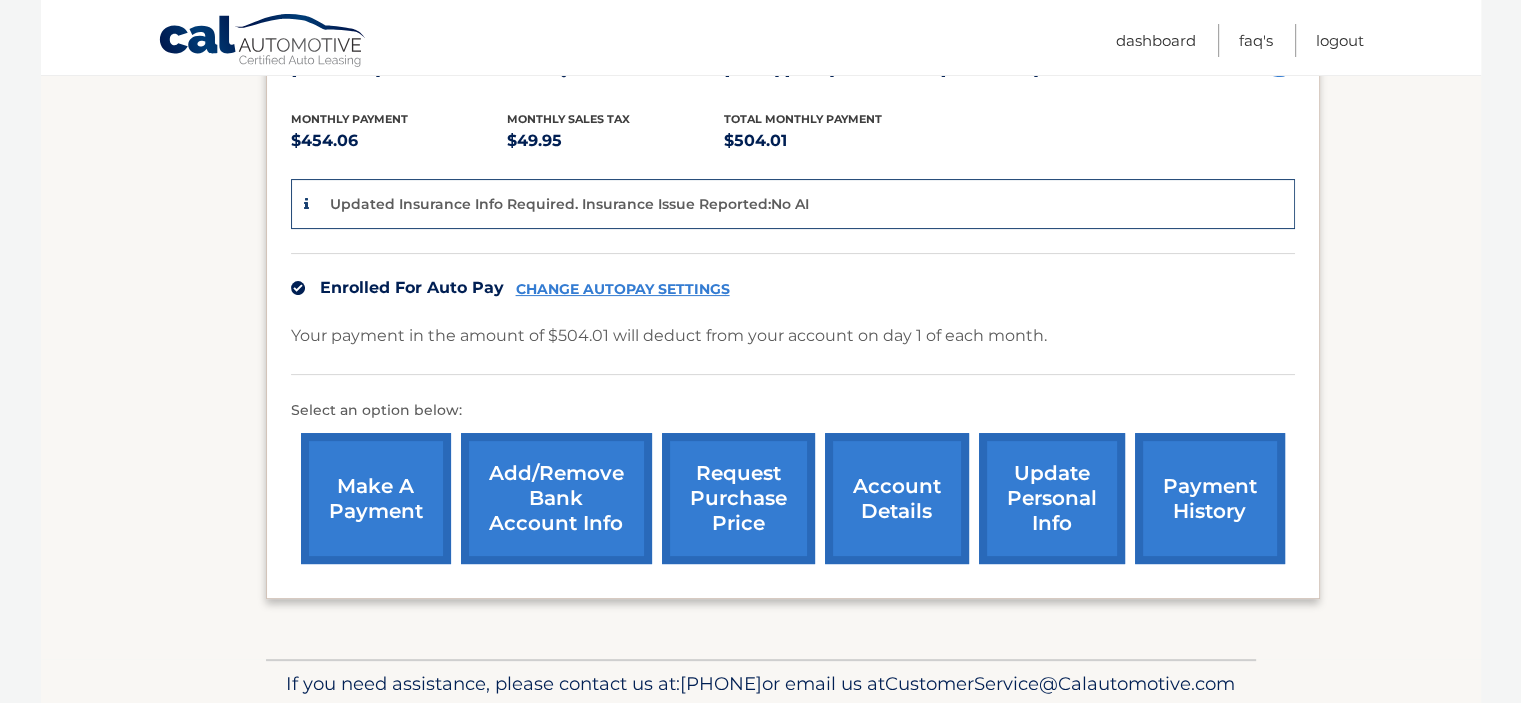 click on "account details" at bounding box center [897, 498] 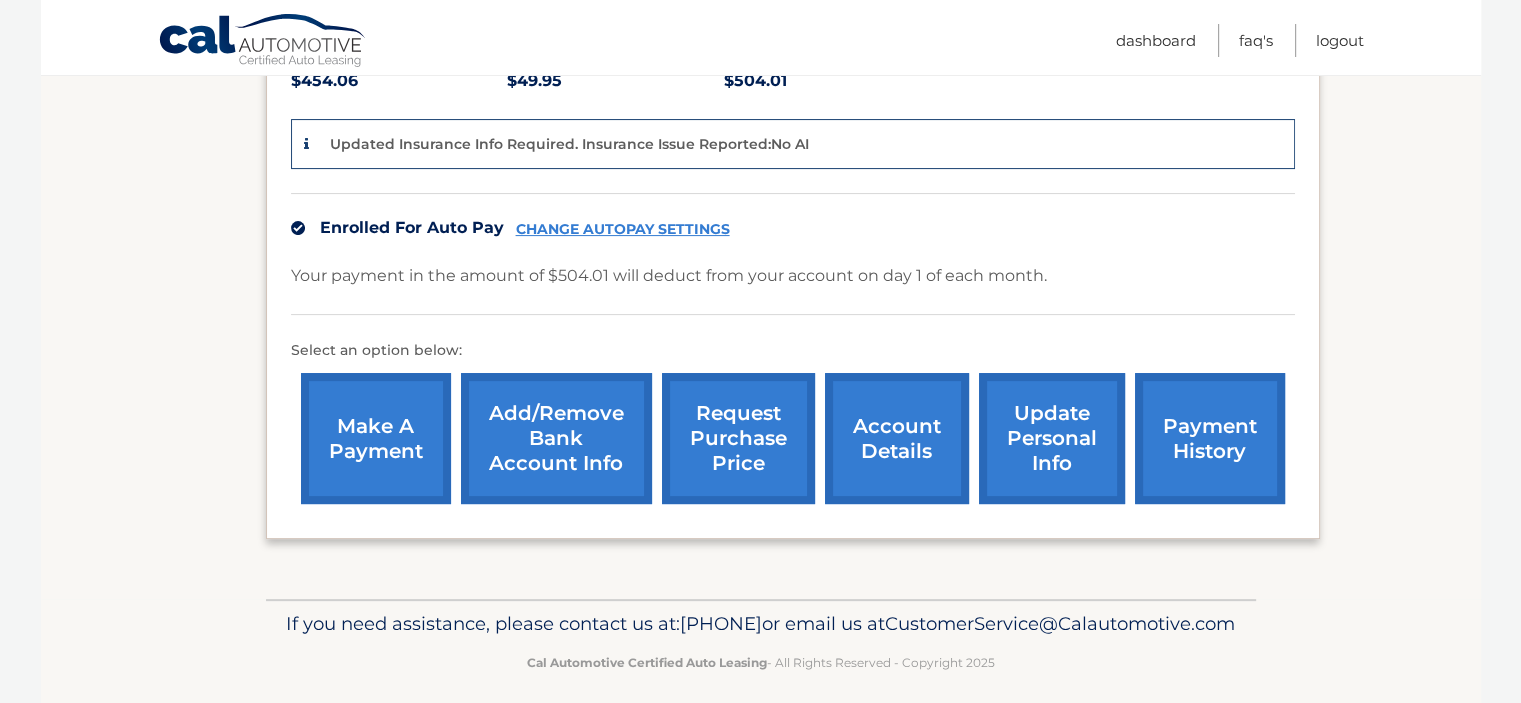 scroll, scrollTop: 504, scrollLeft: 0, axis: vertical 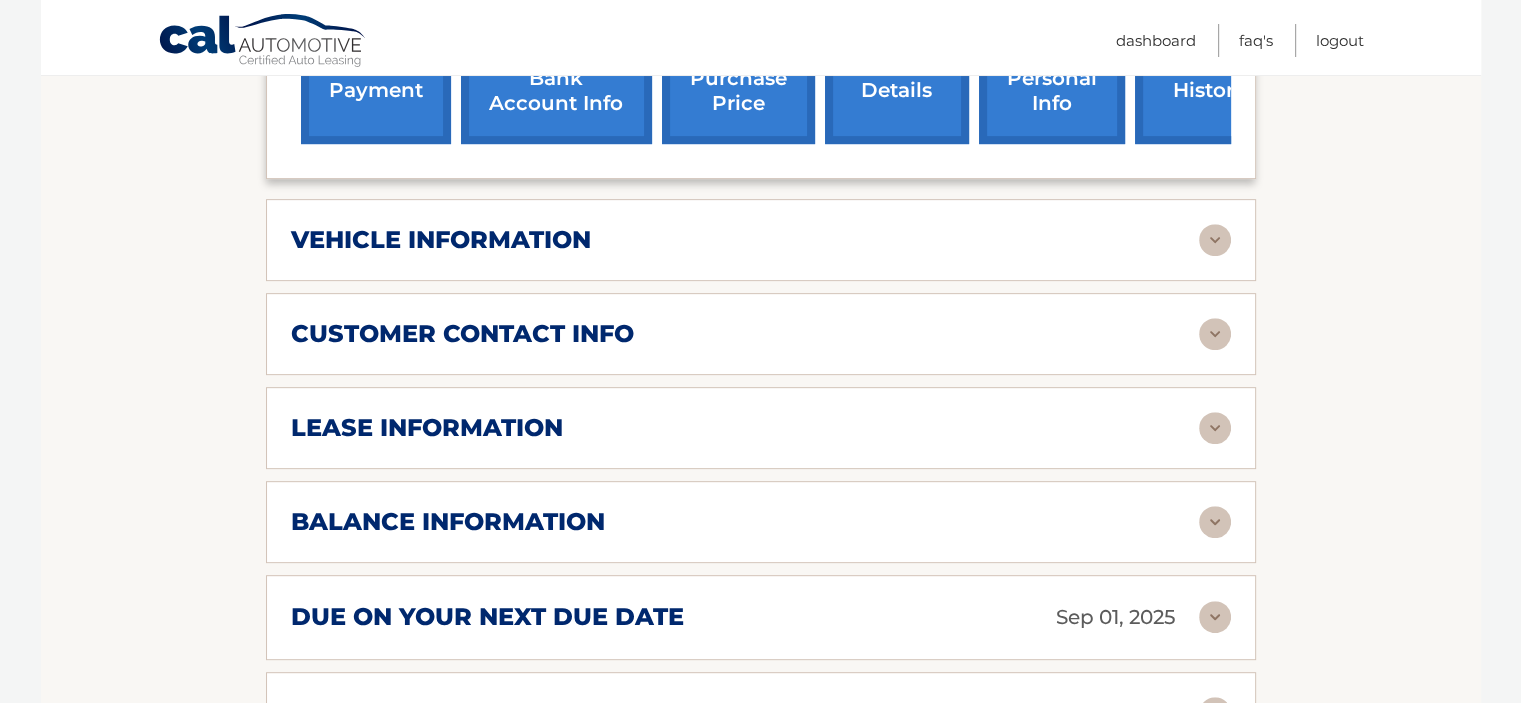 click on "vehicle information
vehicle Year
2023
vehicle make
Hyundai
vehicle model
[CITY]
vehicle trim
AWD SEL 4dr SUV
vehicle vin
5NMJFCAE2PH198542
Make Check Payable to:
name
CAL Automotive
And Send to:
address
P.O. Box 824929
city
[CITY]
state
PA
zip code" at bounding box center (761, 240) 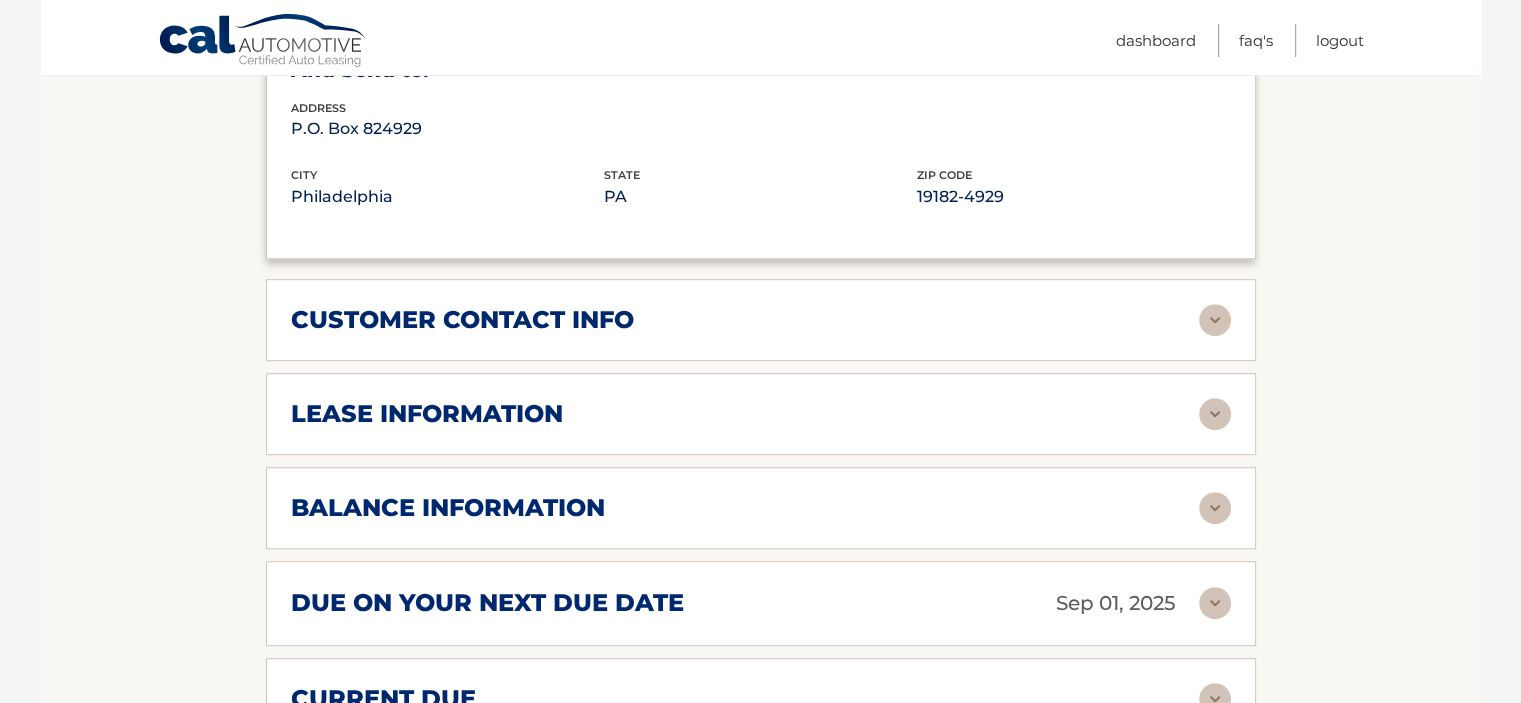 scroll, scrollTop: 1400, scrollLeft: 0, axis: vertical 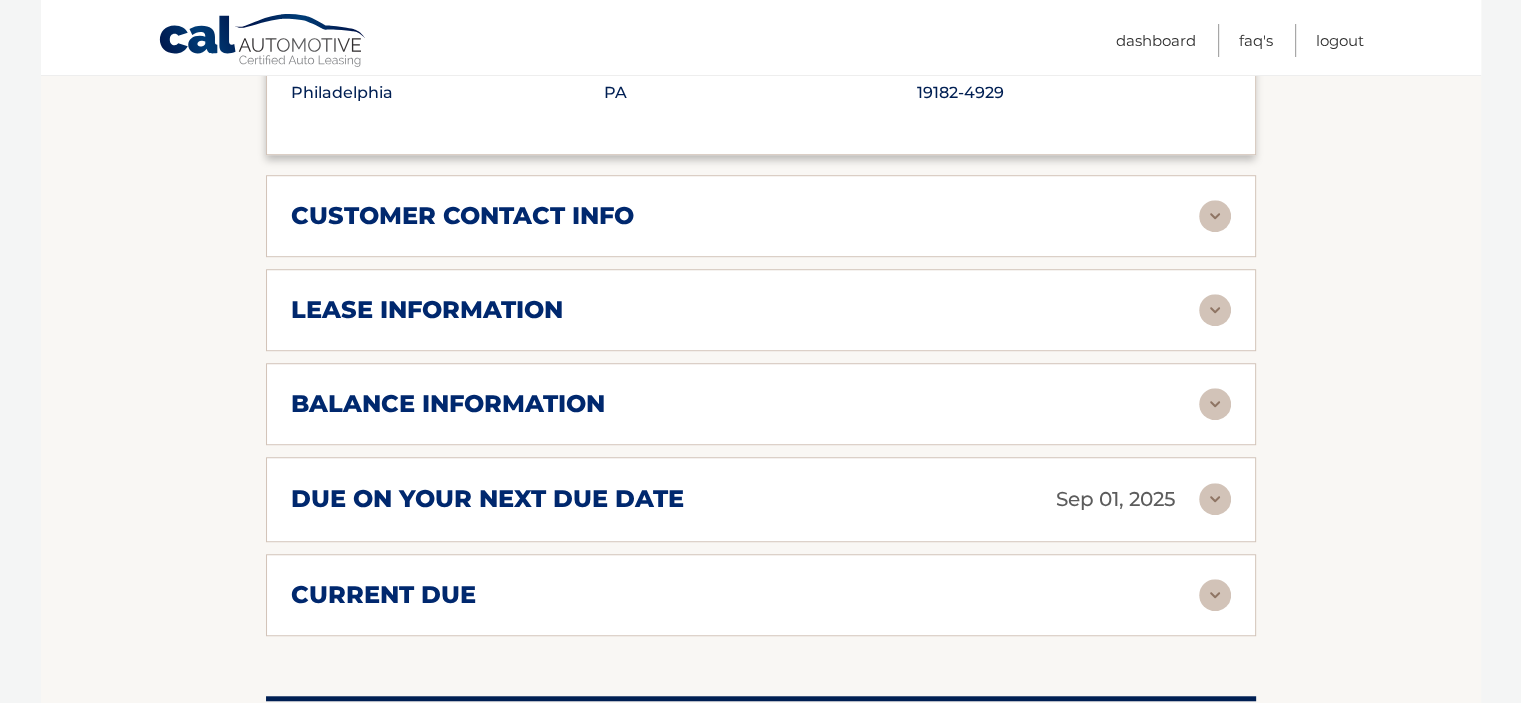 click on "lease information" at bounding box center (427, 310) 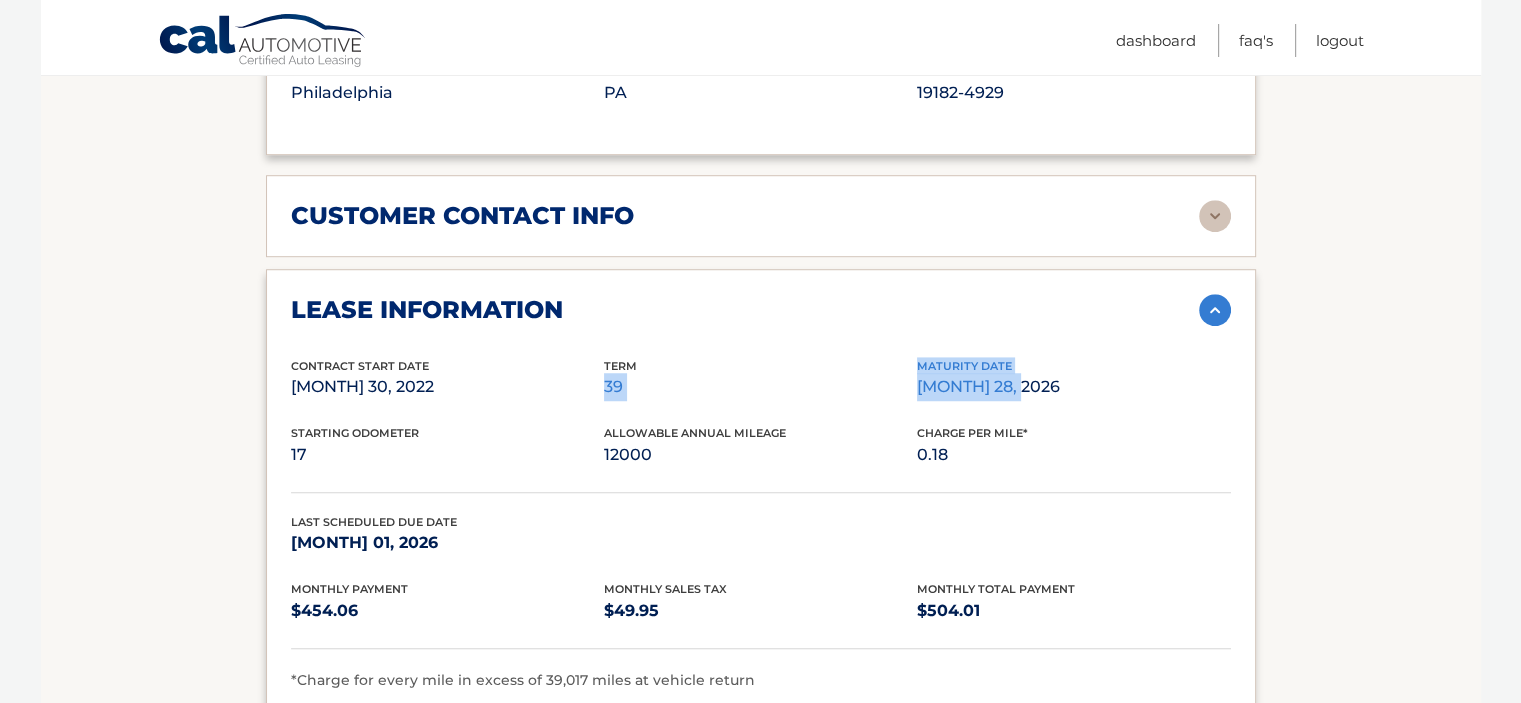 drag, startPoint x: 1020, startPoint y: 353, endPoint x: 917, endPoint y: 308, distance: 112.40107 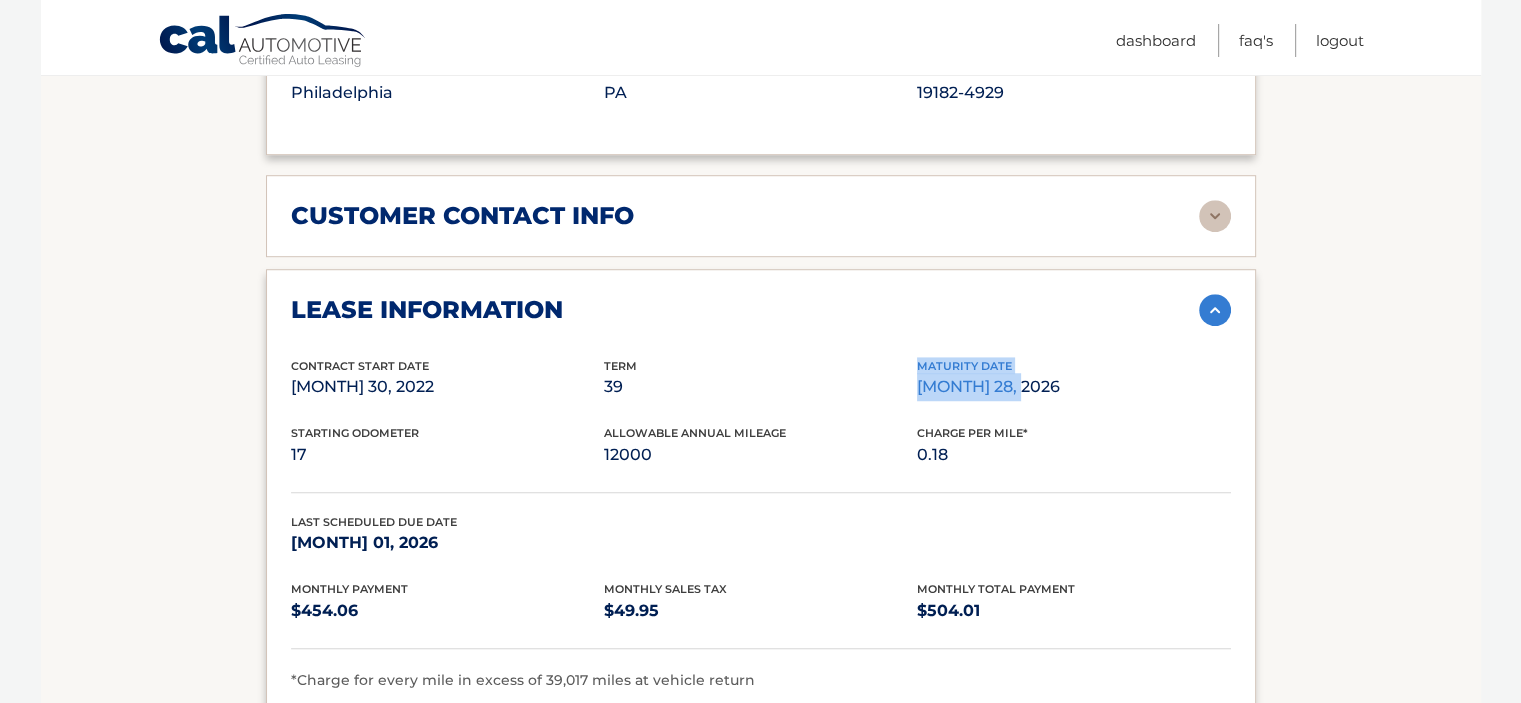 drag, startPoint x: 1030, startPoint y: 358, endPoint x: 920, endPoint y: 330, distance: 113.507706 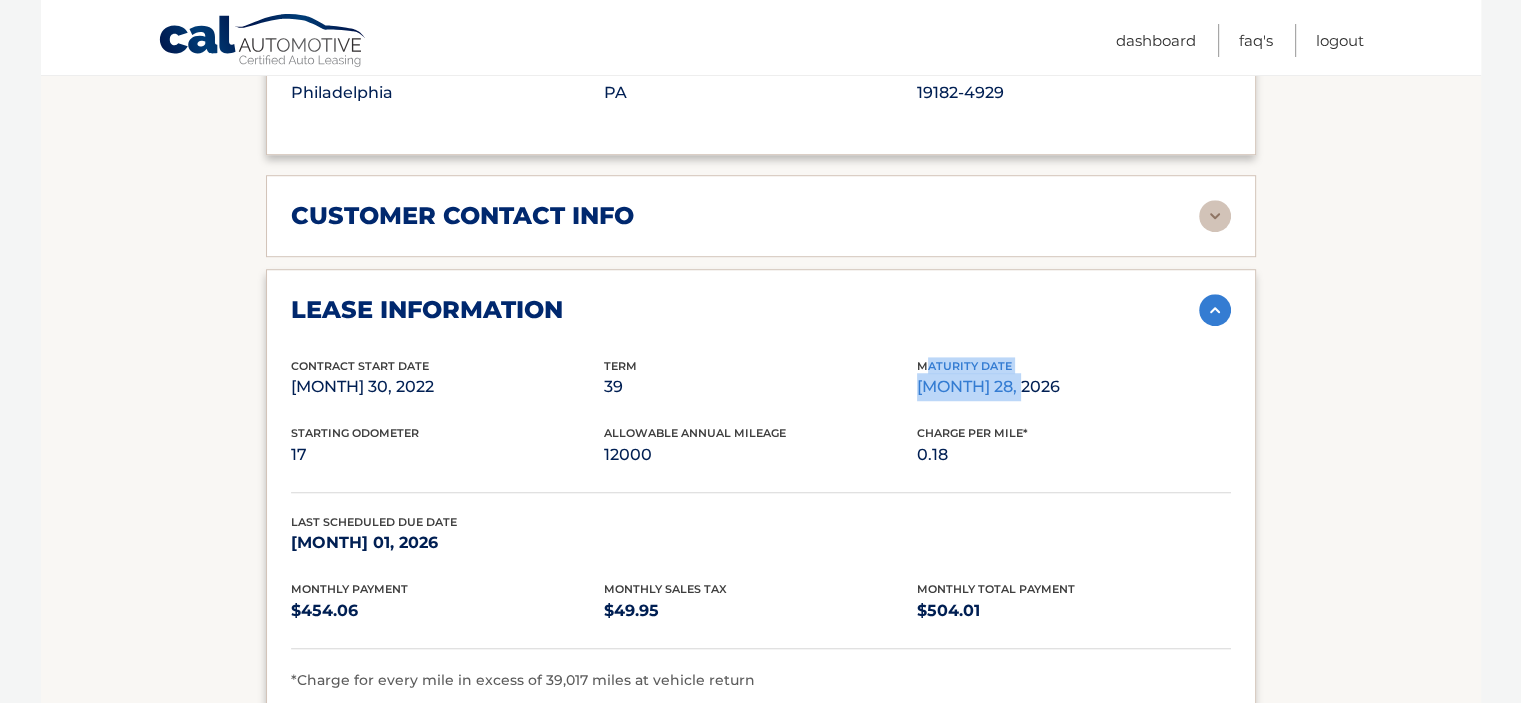 drag, startPoint x: 1020, startPoint y: 355, endPoint x: 924, endPoint y: 331, distance: 98.95454 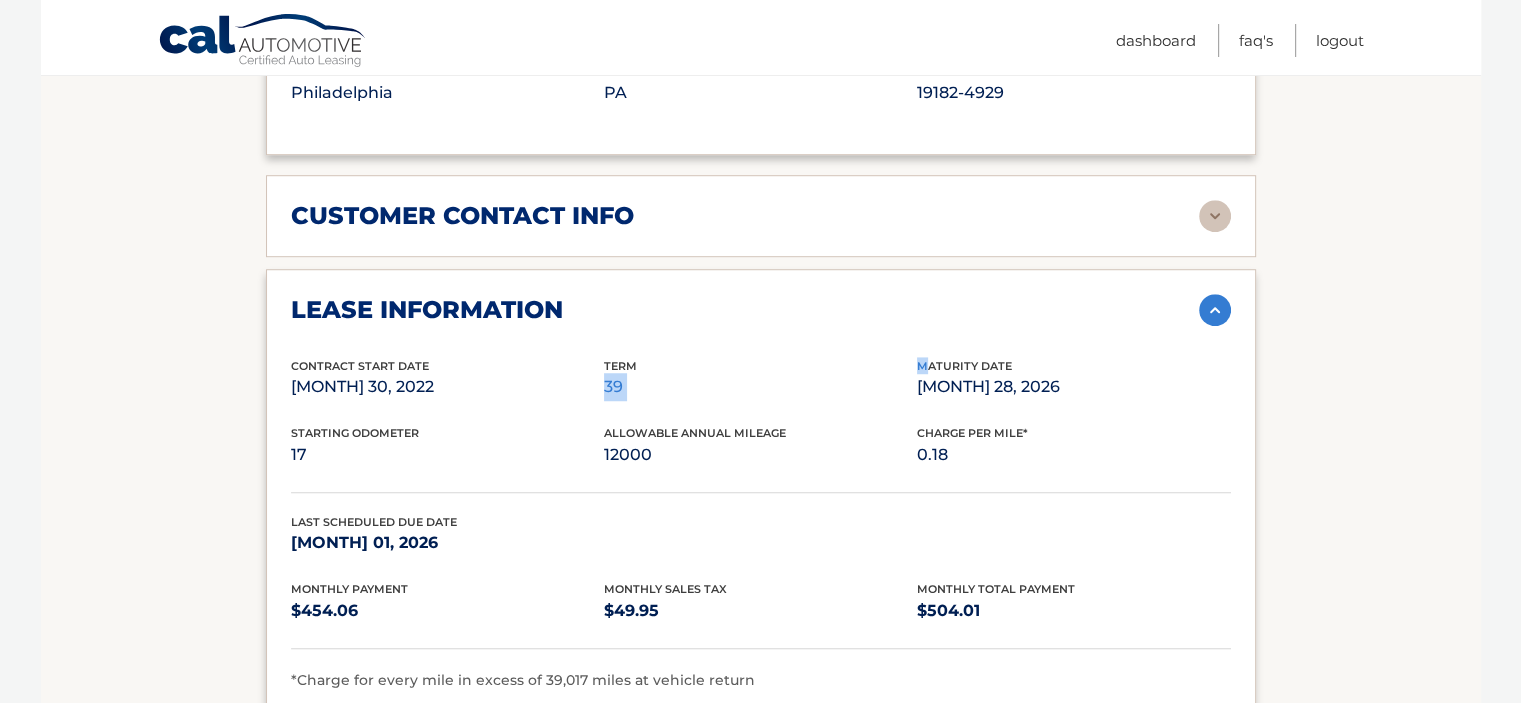 drag, startPoint x: 911, startPoint y: 331, endPoint x: 926, endPoint y: 329, distance: 15.132746 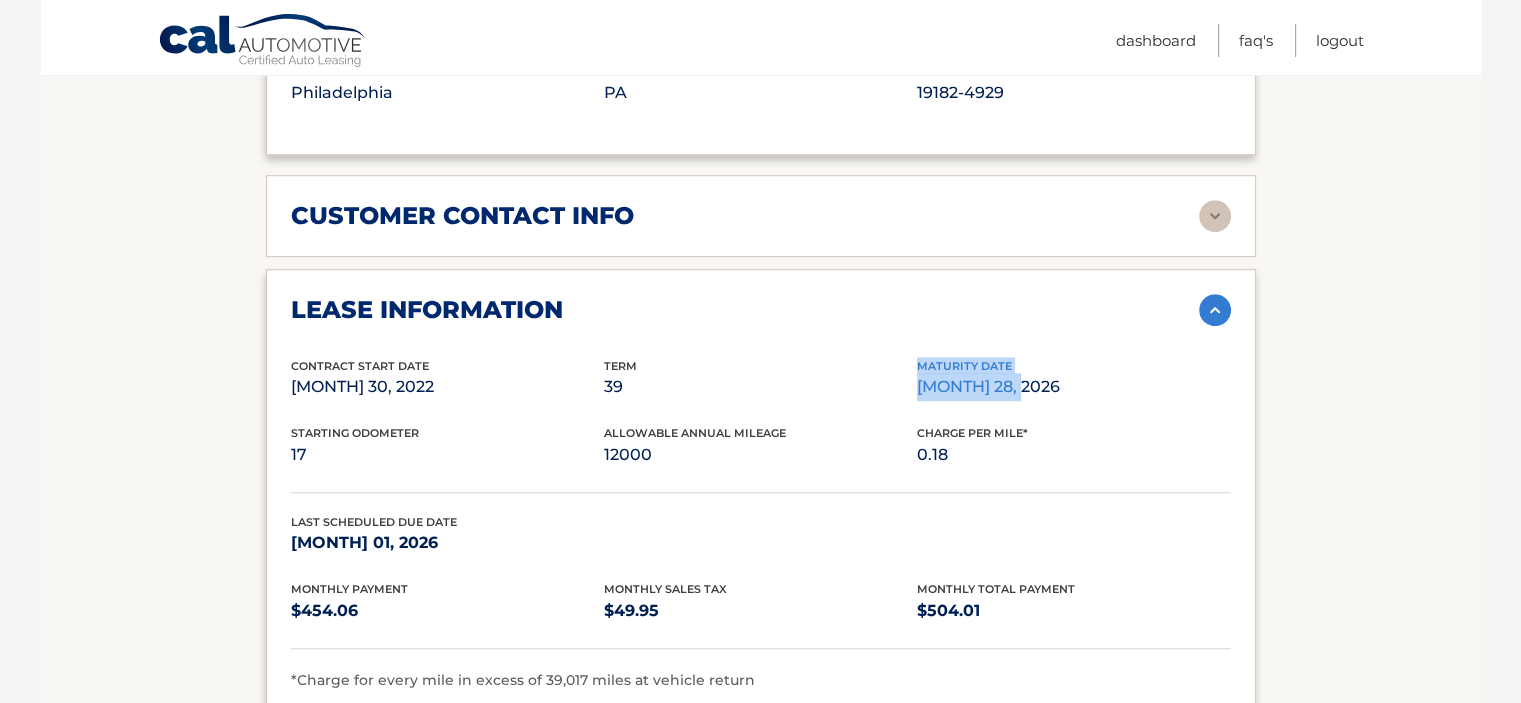 drag, startPoint x: 917, startPoint y: 326, endPoint x: 1019, endPoint y: 359, distance: 107.205414 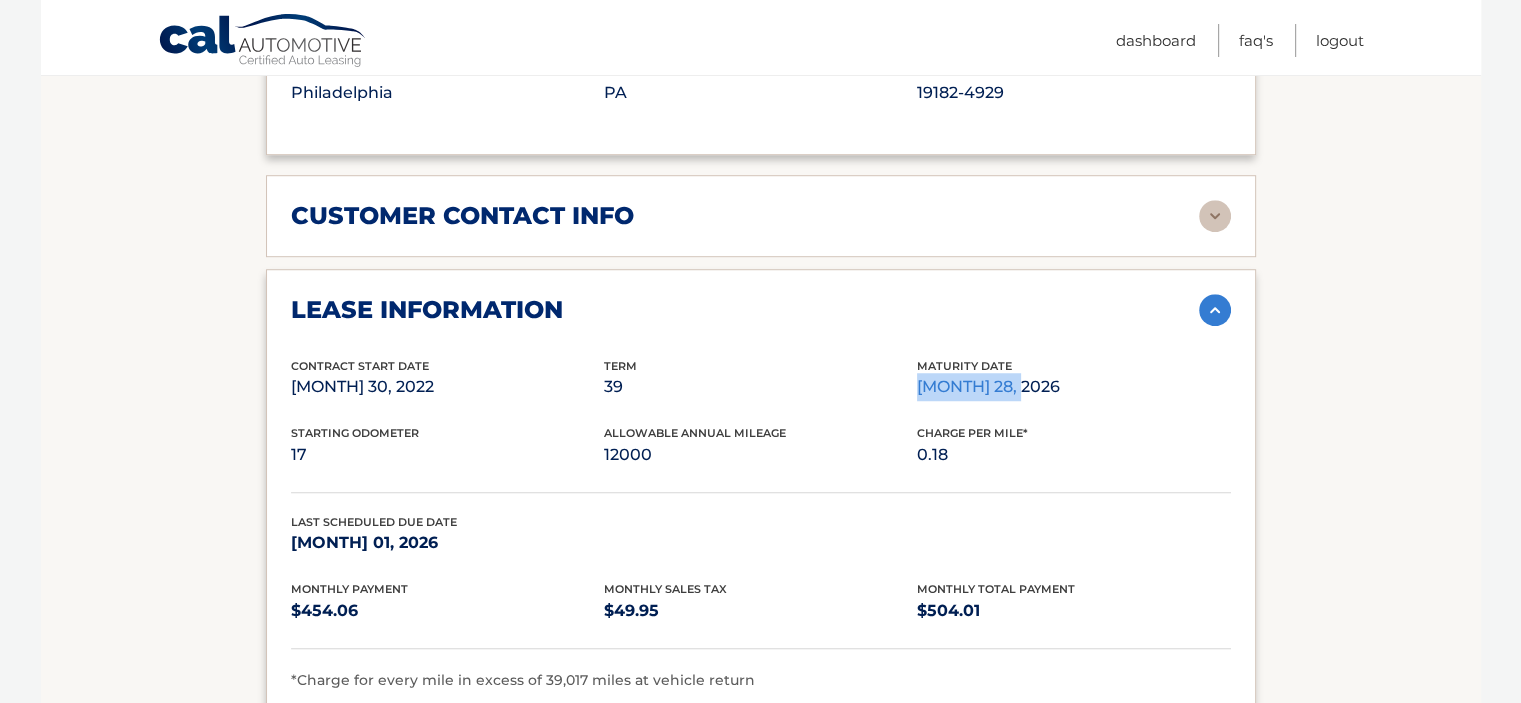 drag, startPoint x: 917, startPoint y: 356, endPoint x: 1023, endPoint y: 363, distance: 106.23088 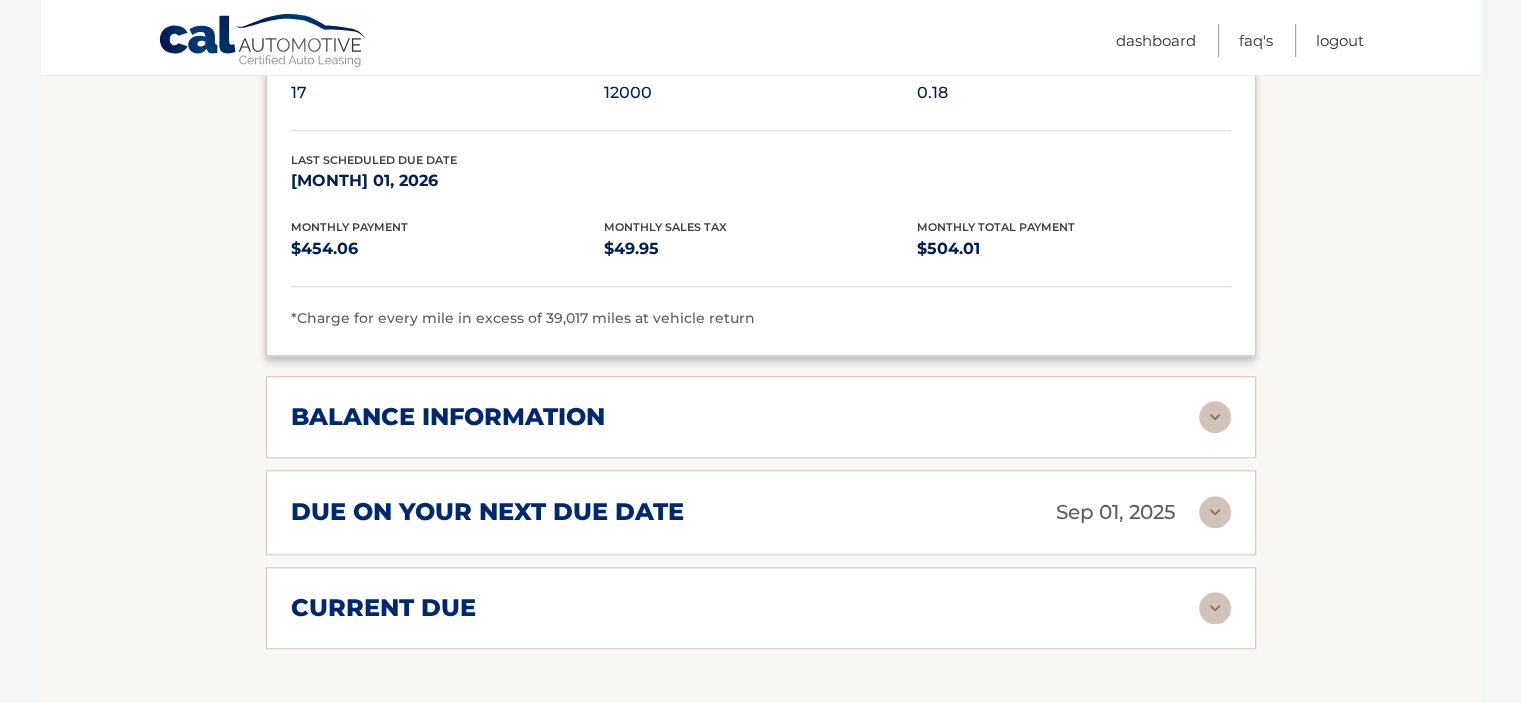 scroll, scrollTop: 1800, scrollLeft: 0, axis: vertical 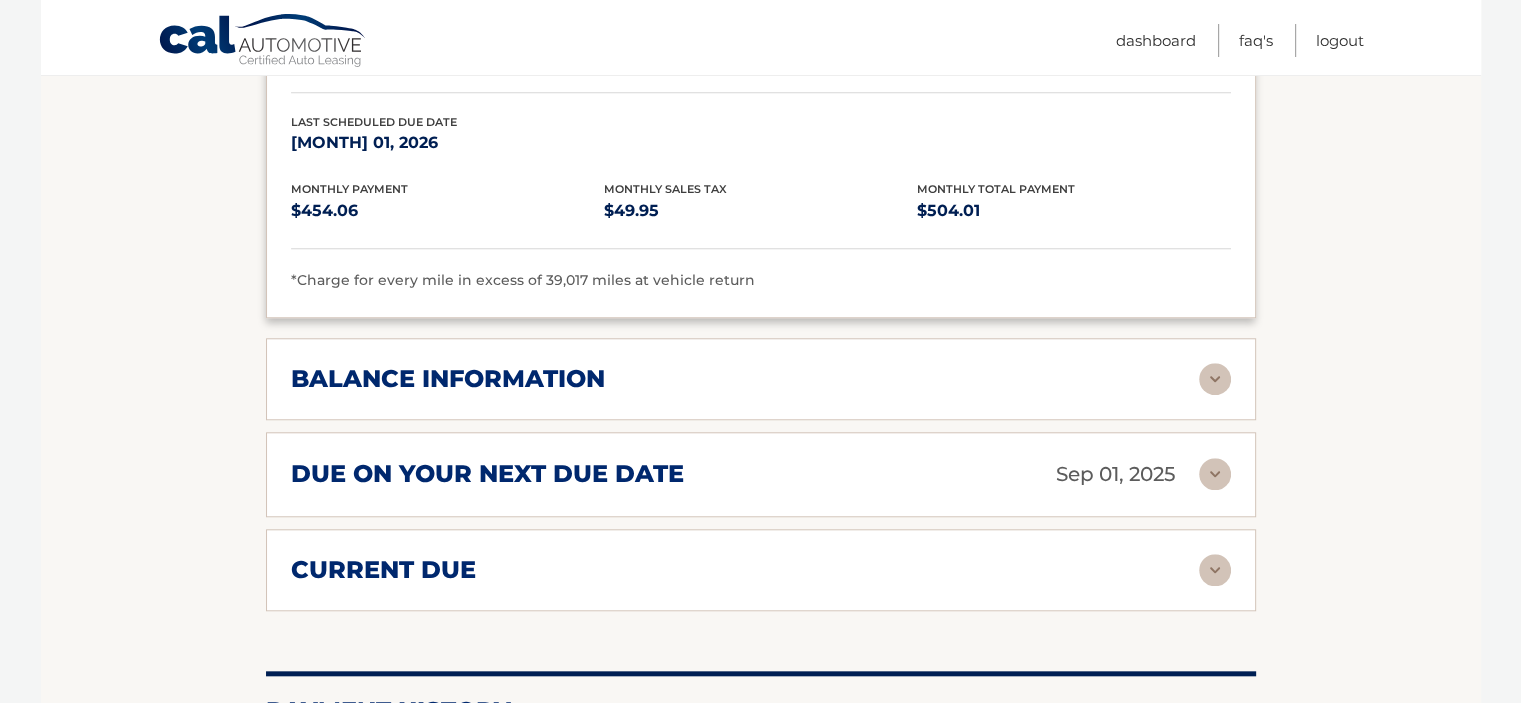 click on "balance information" at bounding box center [448, 379] 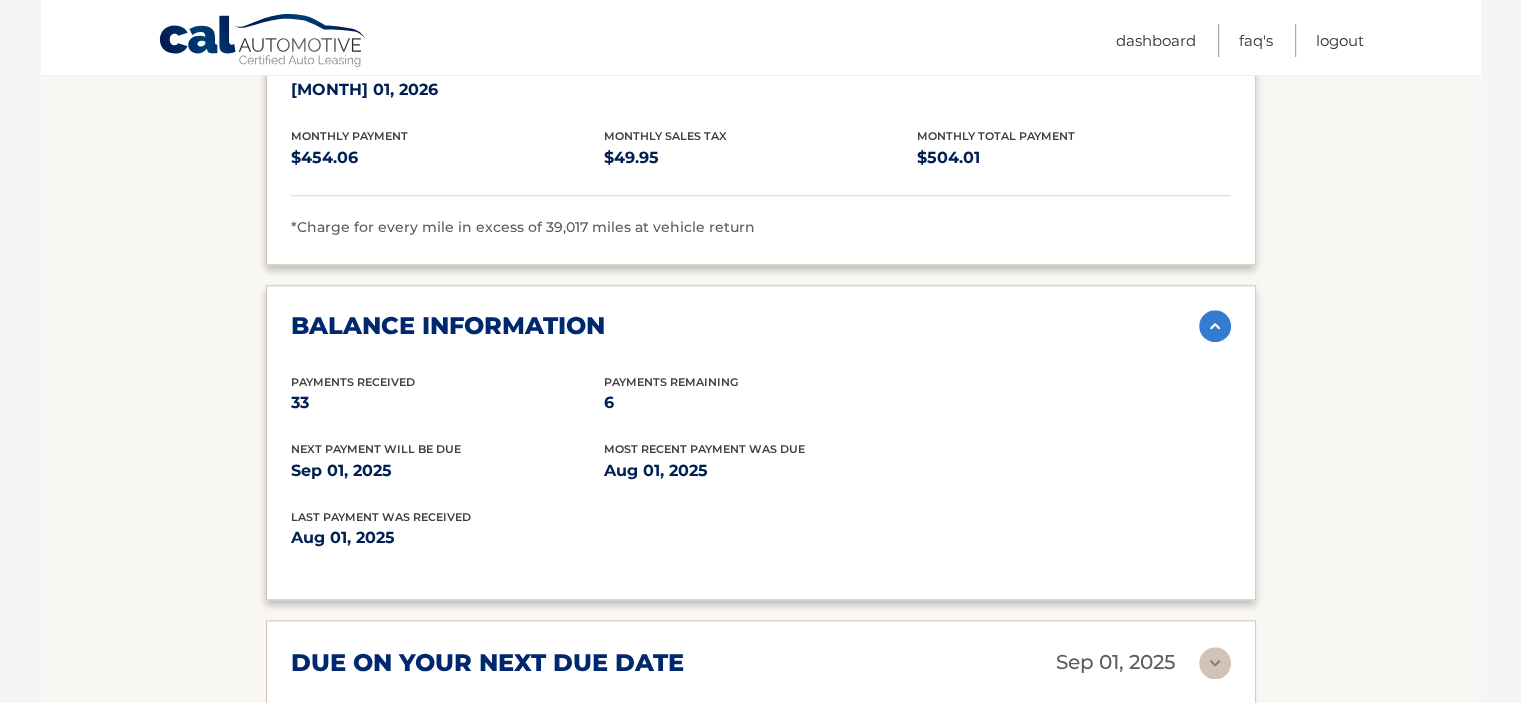 scroll, scrollTop: 1900, scrollLeft: 0, axis: vertical 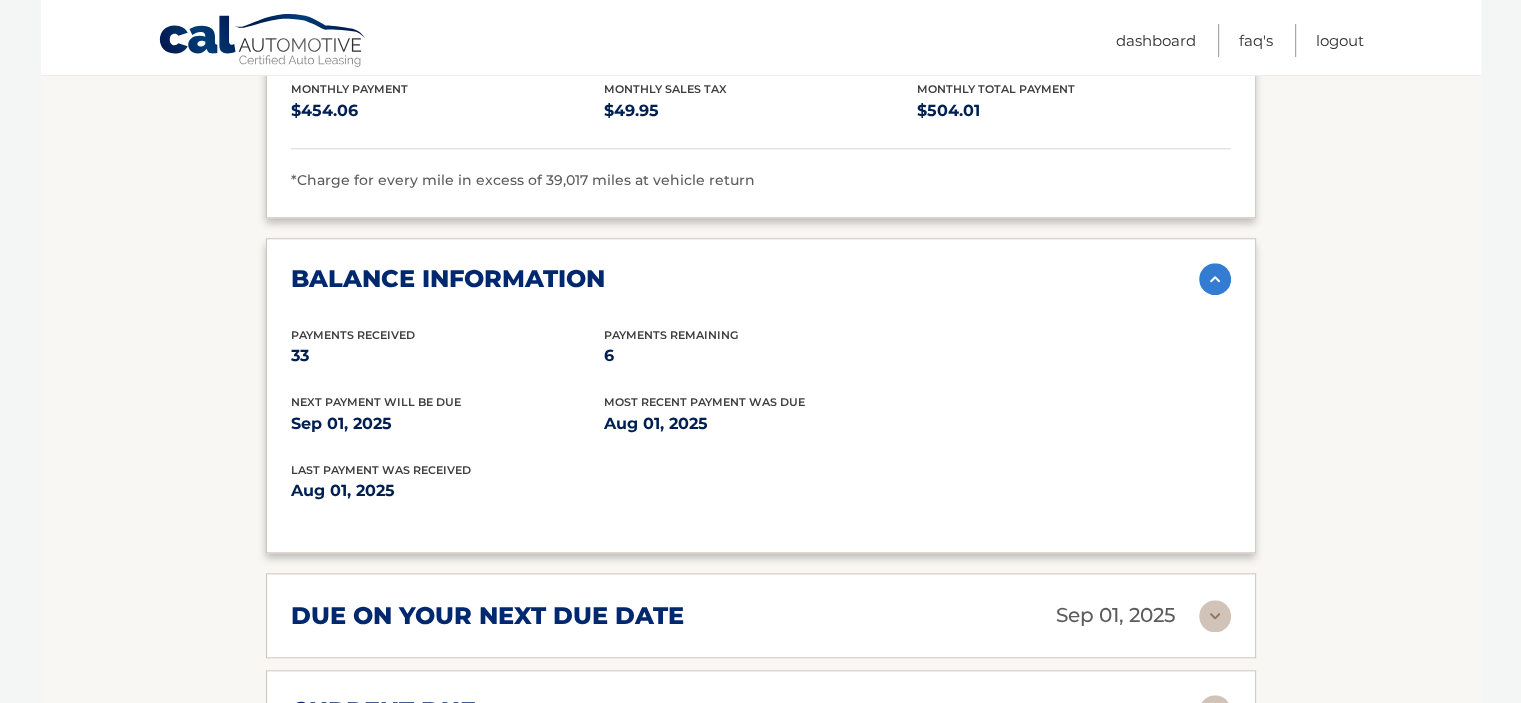 click at bounding box center (1215, 279) 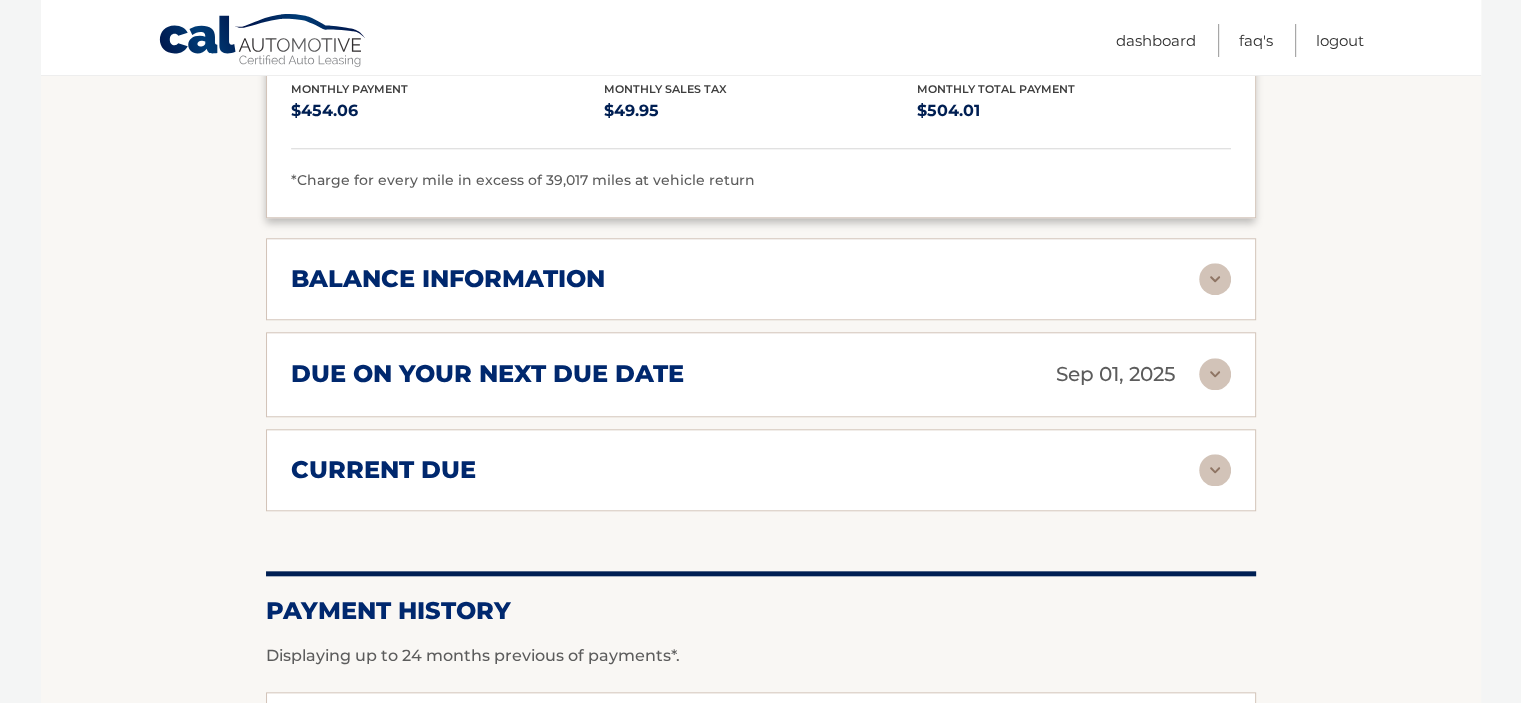 click on "due on your next due date
[MONTH] 01, 2025
Late Charges
$0.00
Miscellaneous Charges
$0.00
Sales Tax
$49.95
Payments Due
$454.06
total
$504.01" at bounding box center [761, 374] 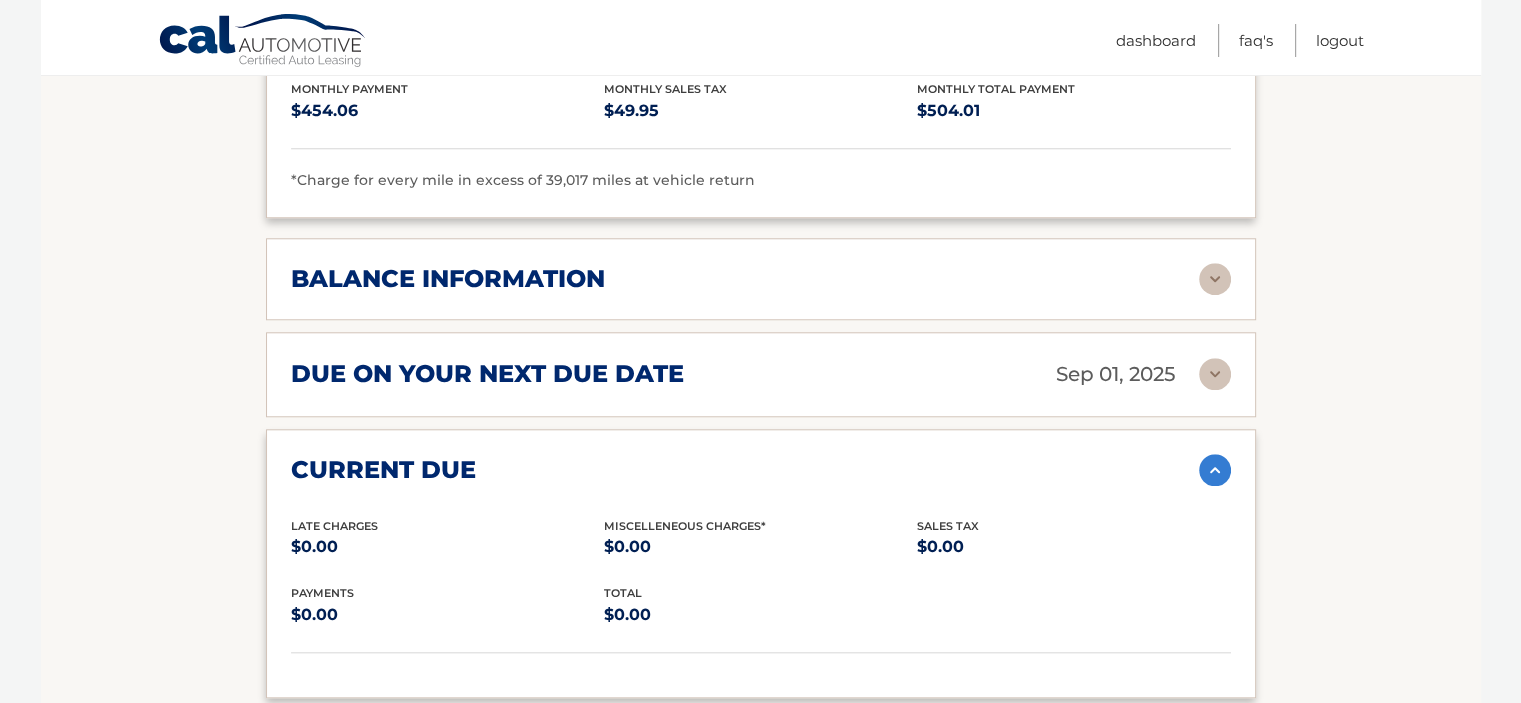 click at bounding box center [1215, 470] 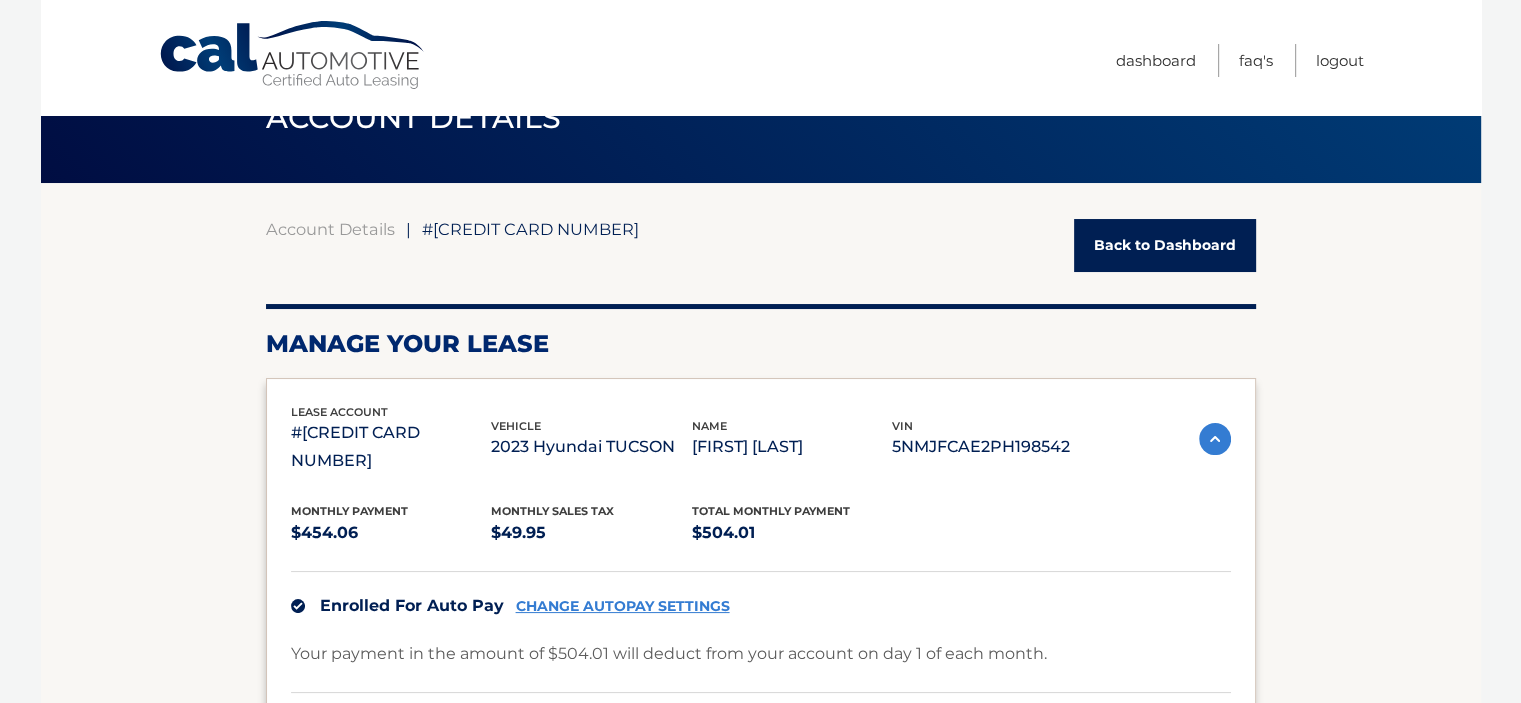 scroll, scrollTop: 0, scrollLeft: 0, axis: both 